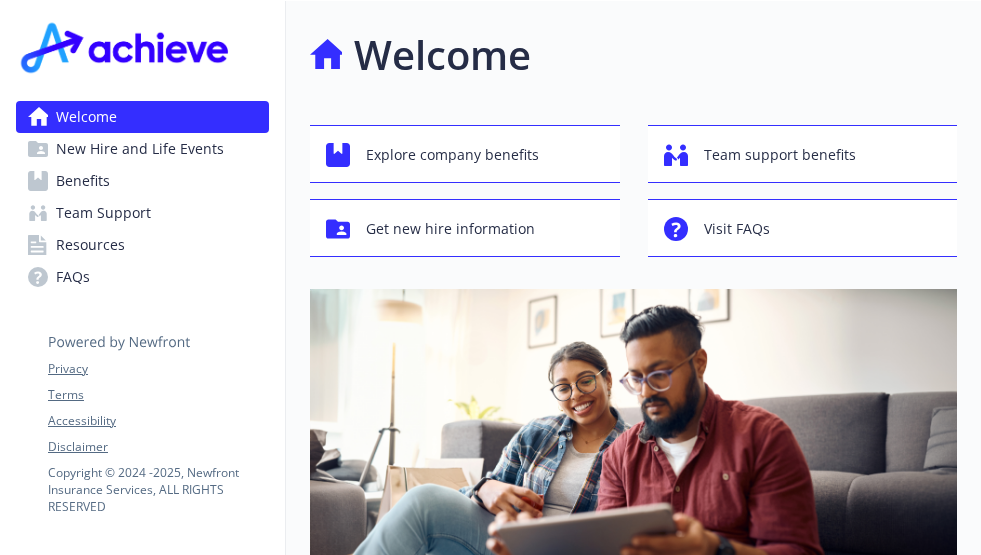scroll, scrollTop: 0, scrollLeft: 0, axis: both 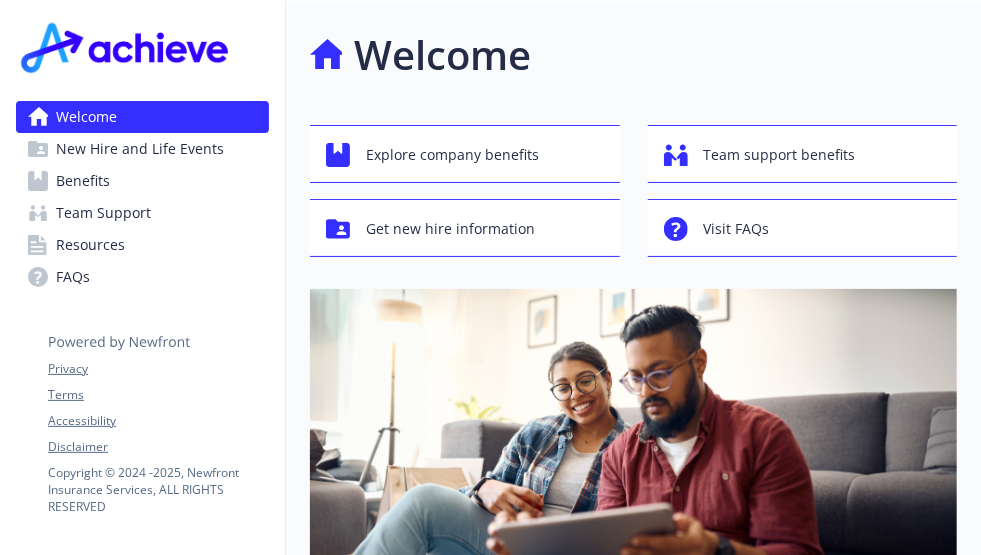 click on "Benefits" at bounding box center [83, 181] 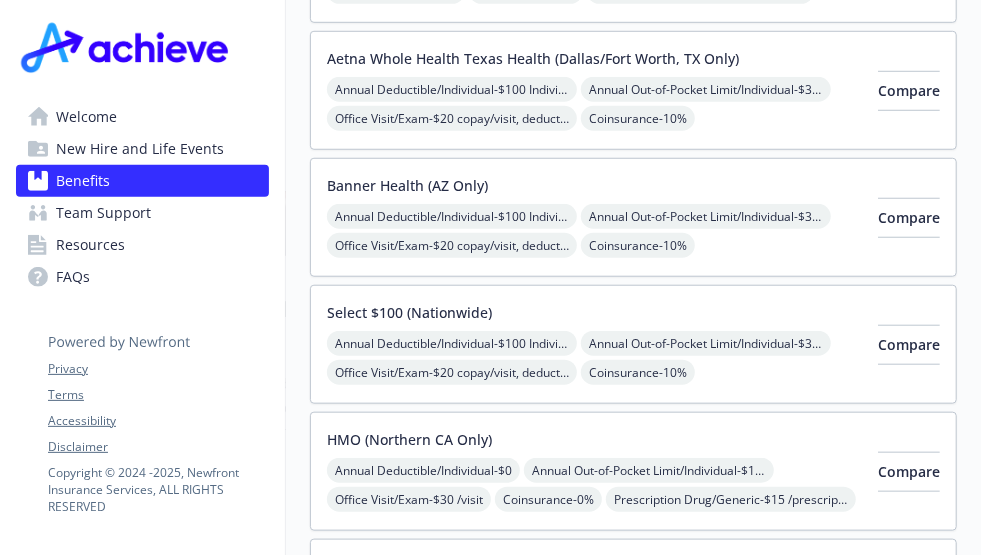 scroll, scrollTop: 600, scrollLeft: 0, axis: vertical 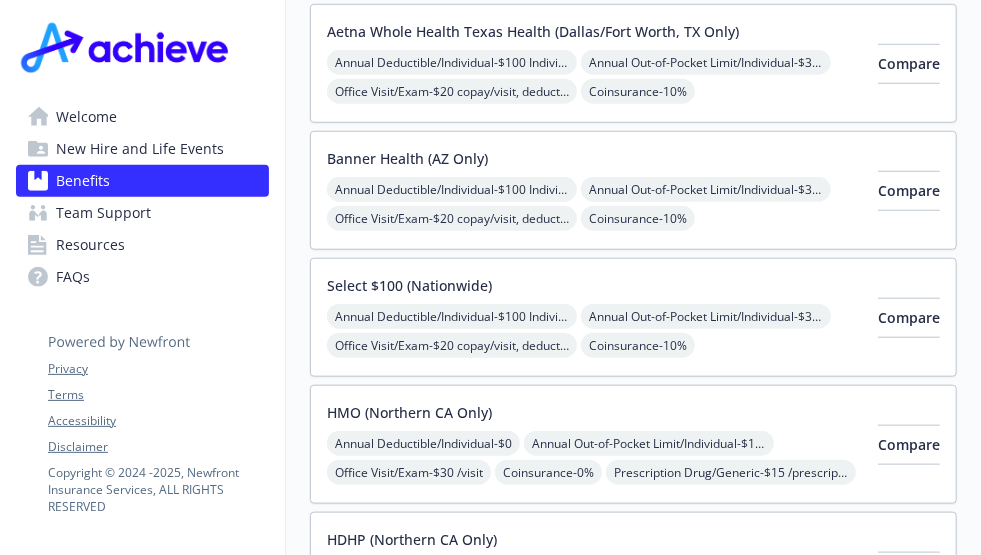 click on "Annual Deductible/Individual  -  $100 Individual" at bounding box center [452, 189] 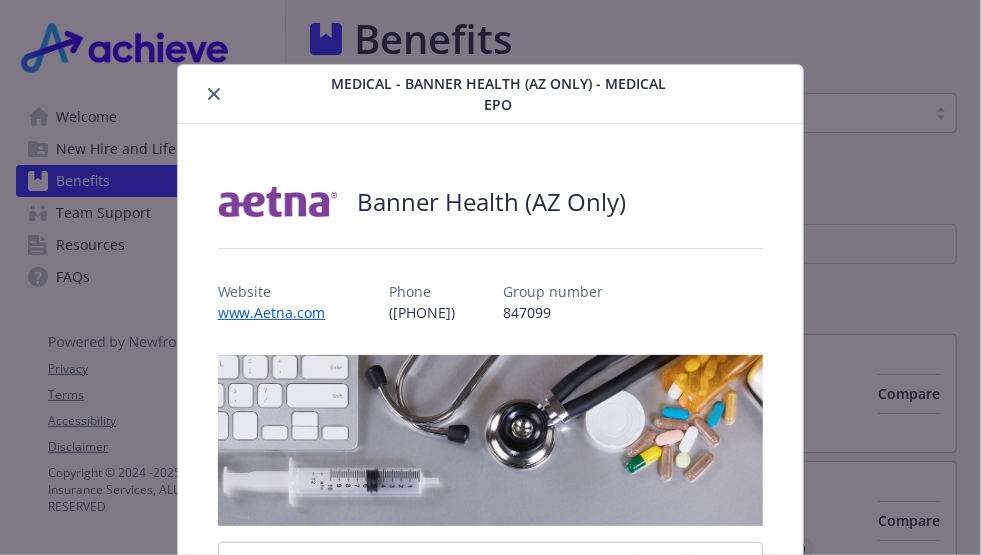 scroll, scrollTop: 600, scrollLeft: 0, axis: vertical 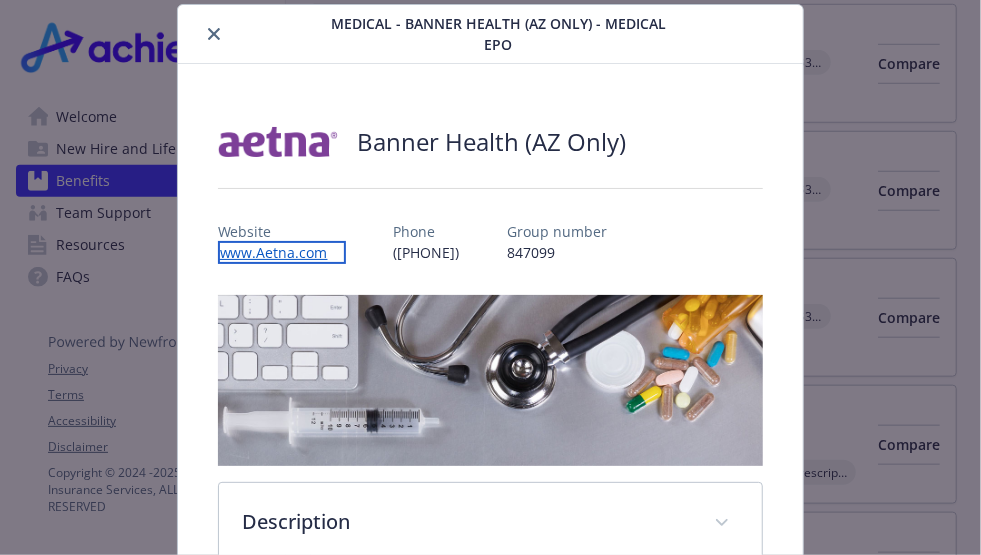 click on "www.Aetna.com" at bounding box center [282, 252] 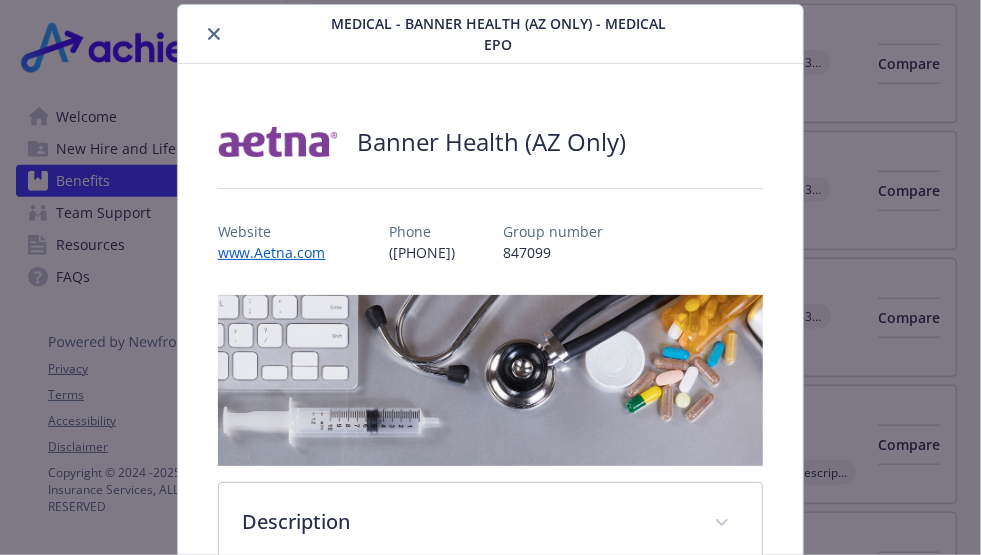 click 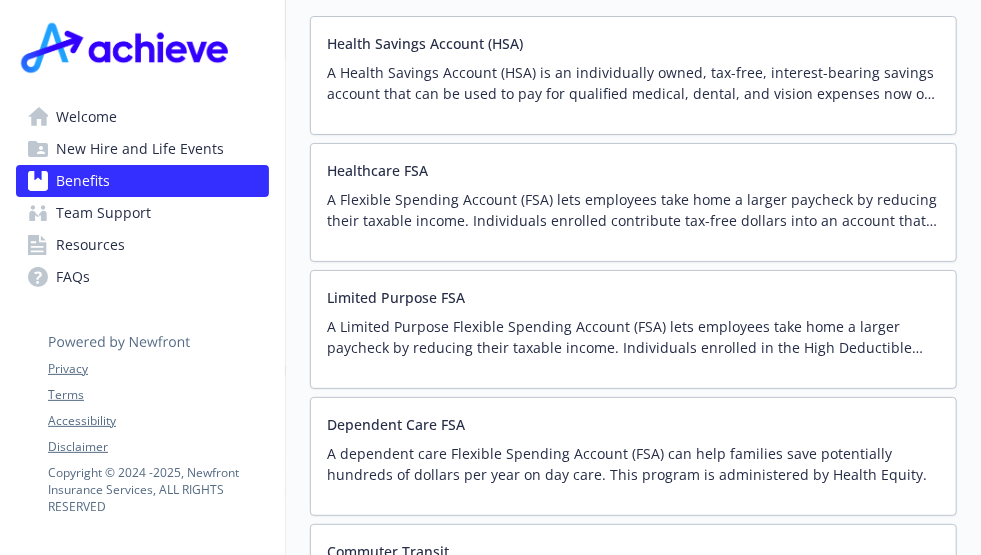 scroll, scrollTop: 3000, scrollLeft: 0, axis: vertical 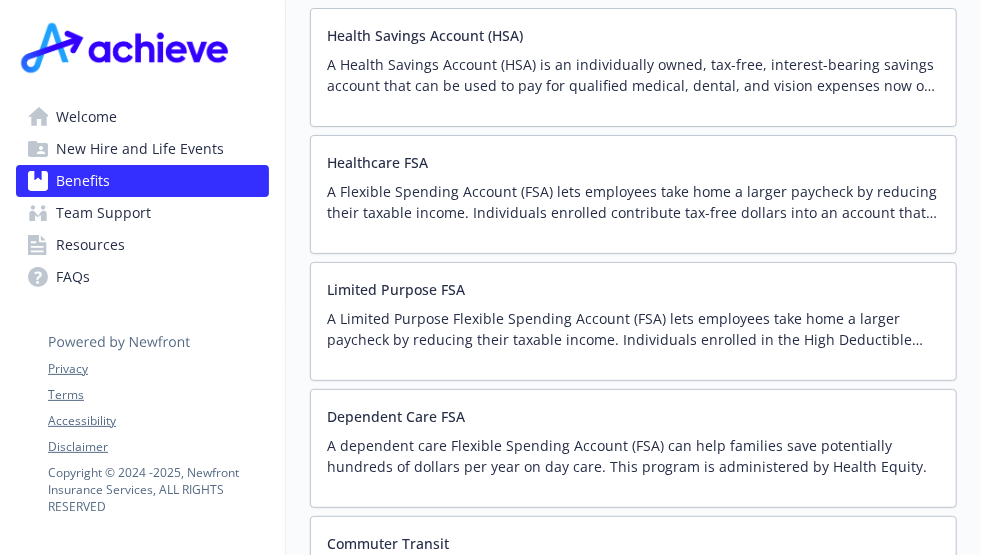 click on "A Flexible Spending Account (FSA) lets employees take home a larger paycheck by reducing their taxable income. Individuals enrolled contribute tax-free dollars into an account that can be used throughout the year on qualified medical, dental, and vision expenses — reducing out-of-pocket costs." at bounding box center [633, 202] 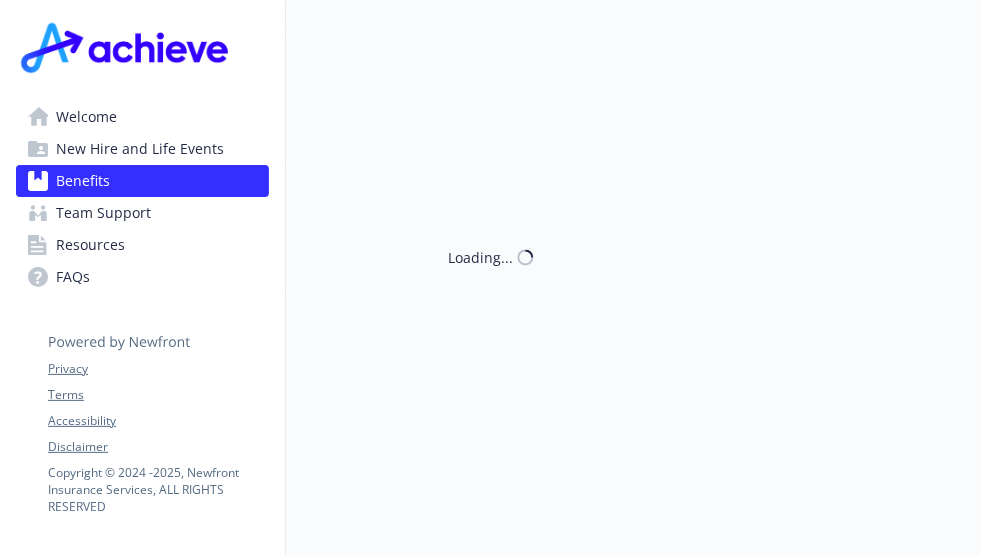 scroll, scrollTop: 3000, scrollLeft: 0, axis: vertical 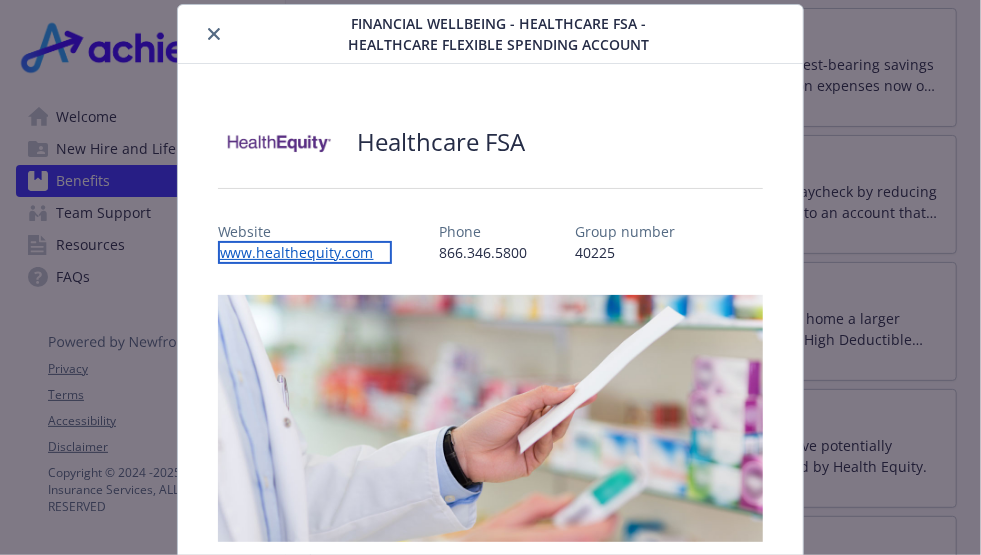 click on "www.healthequity.com" at bounding box center [305, 252] 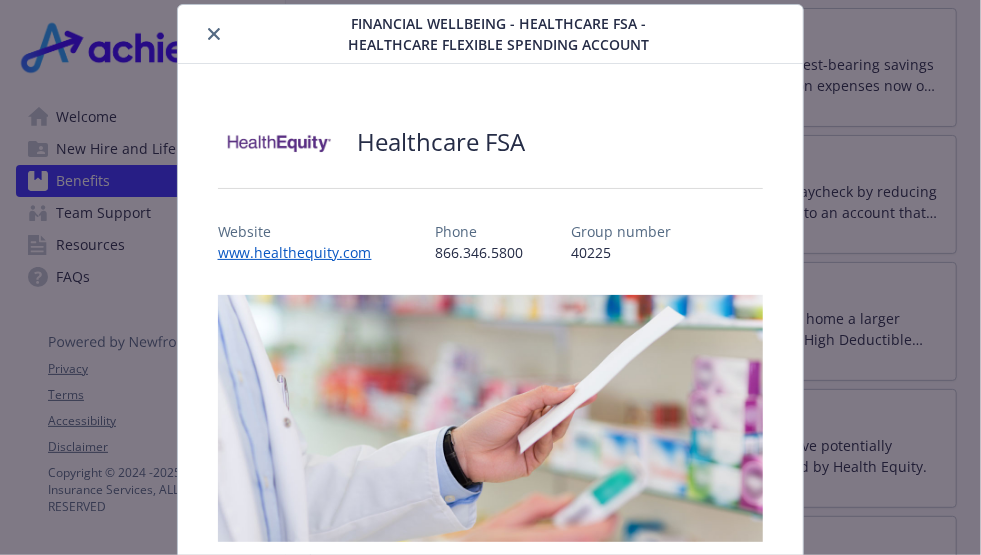 click at bounding box center (214, 34) 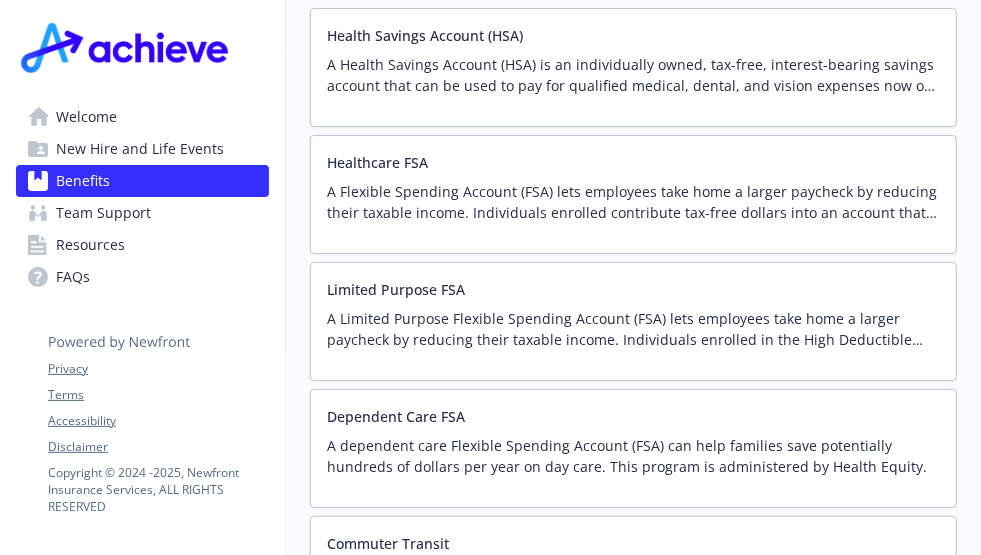 click on "A Limited Purpose Flexible Spending Account (FSA) lets employees take home a larger paycheck by reducing their taxable income. Individuals enrolled in the High Deductible Health Plan (HDHP) can contribute tax-free dollars into an account that can be used throughout the year on qualified dental and vision expenses — reducing out-of-pocket costs." at bounding box center [633, 329] 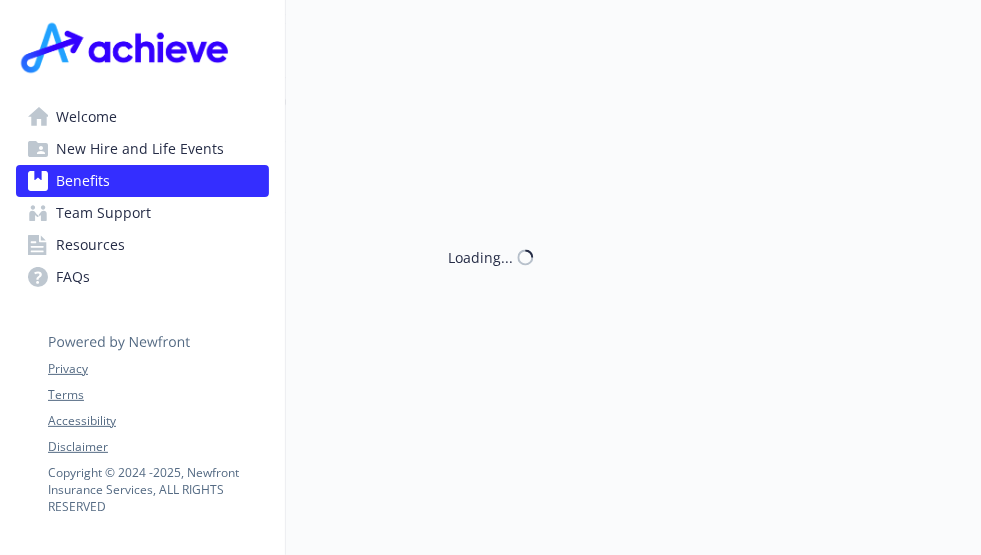 scroll, scrollTop: 3000, scrollLeft: 0, axis: vertical 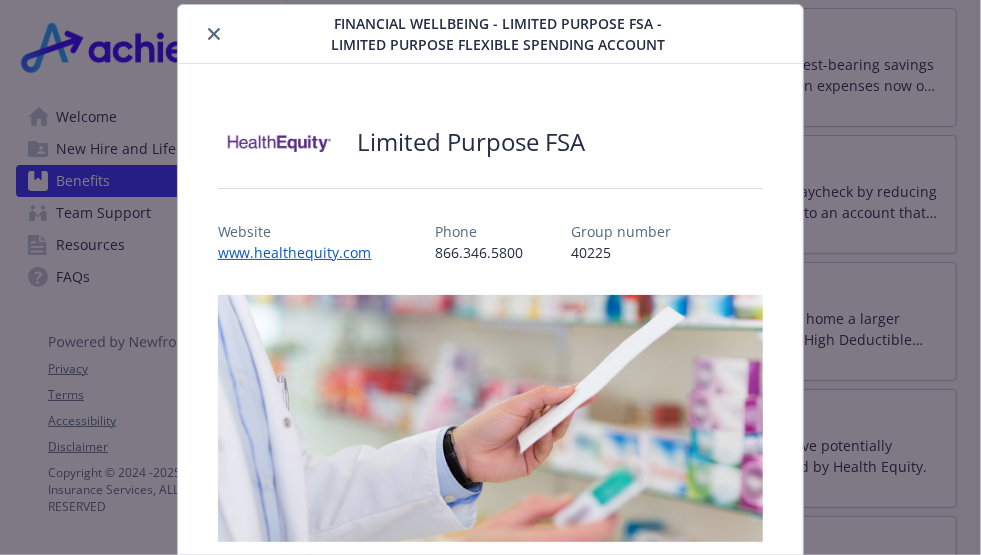 click on "Website www.healthequity.com Phone [PHONE] Group number 40225" at bounding box center [491, 234] 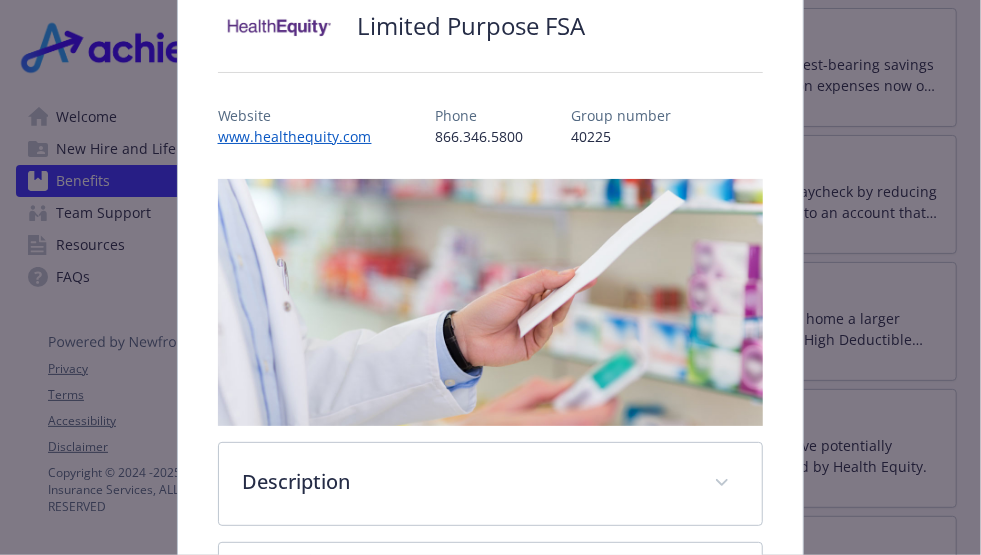 scroll, scrollTop: 0, scrollLeft: 0, axis: both 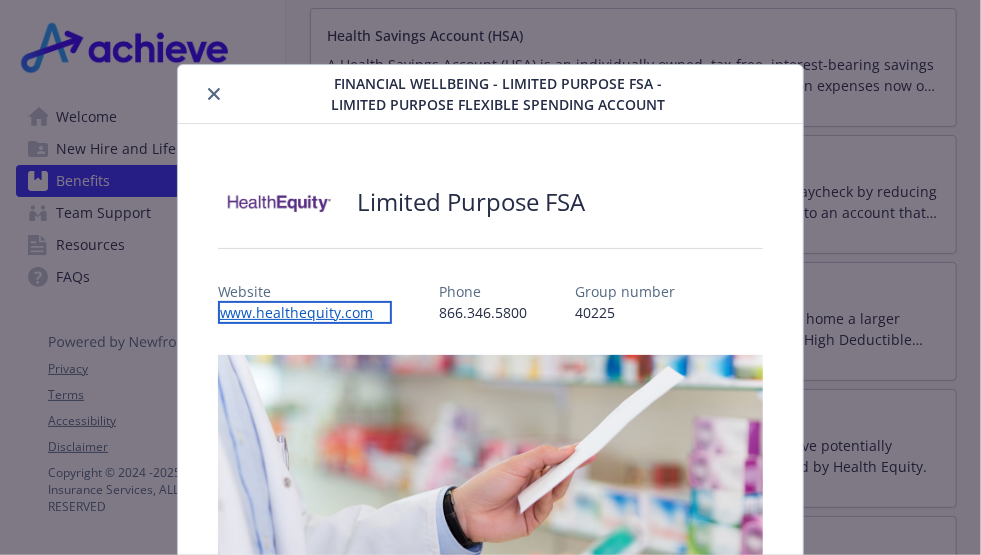 click on "www.healthequity.com" at bounding box center (305, 312) 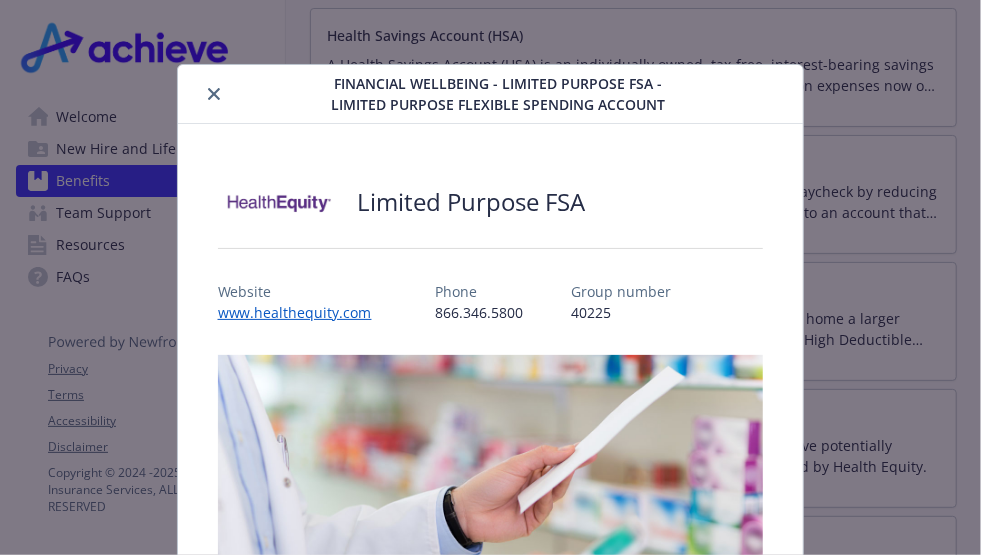 click 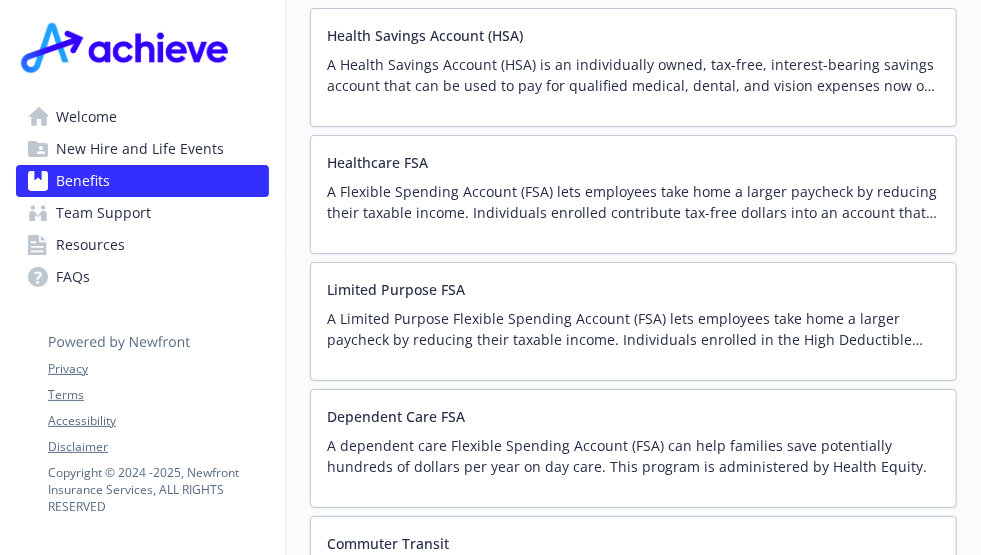 click on "FAQs" at bounding box center [142, 277] 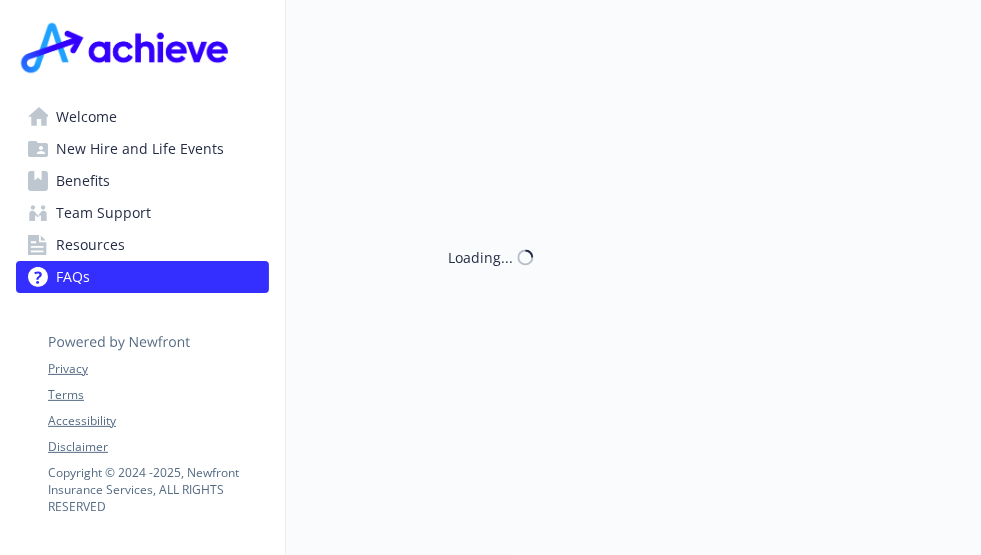 scroll, scrollTop: 3000, scrollLeft: 0, axis: vertical 